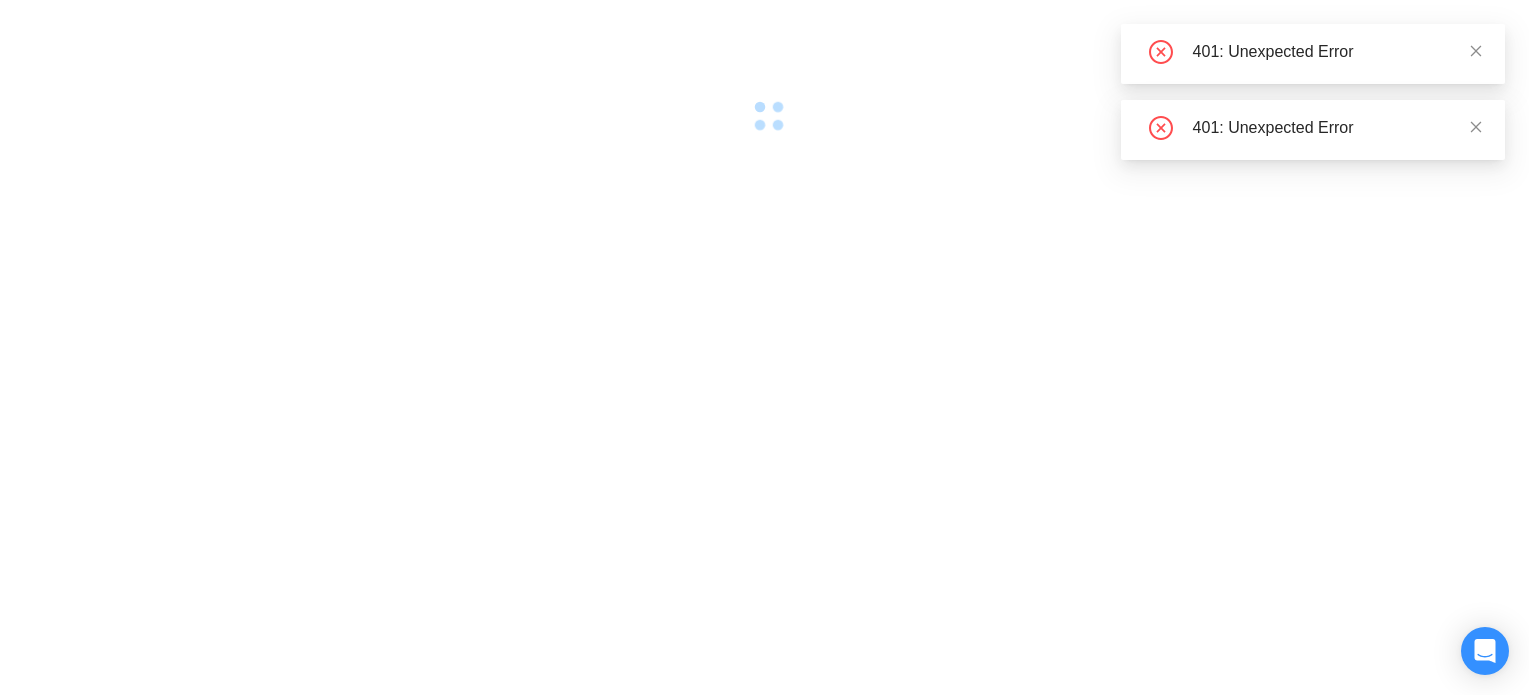 scroll, scrollTop: 0, scrollLeft: 0, axis: both 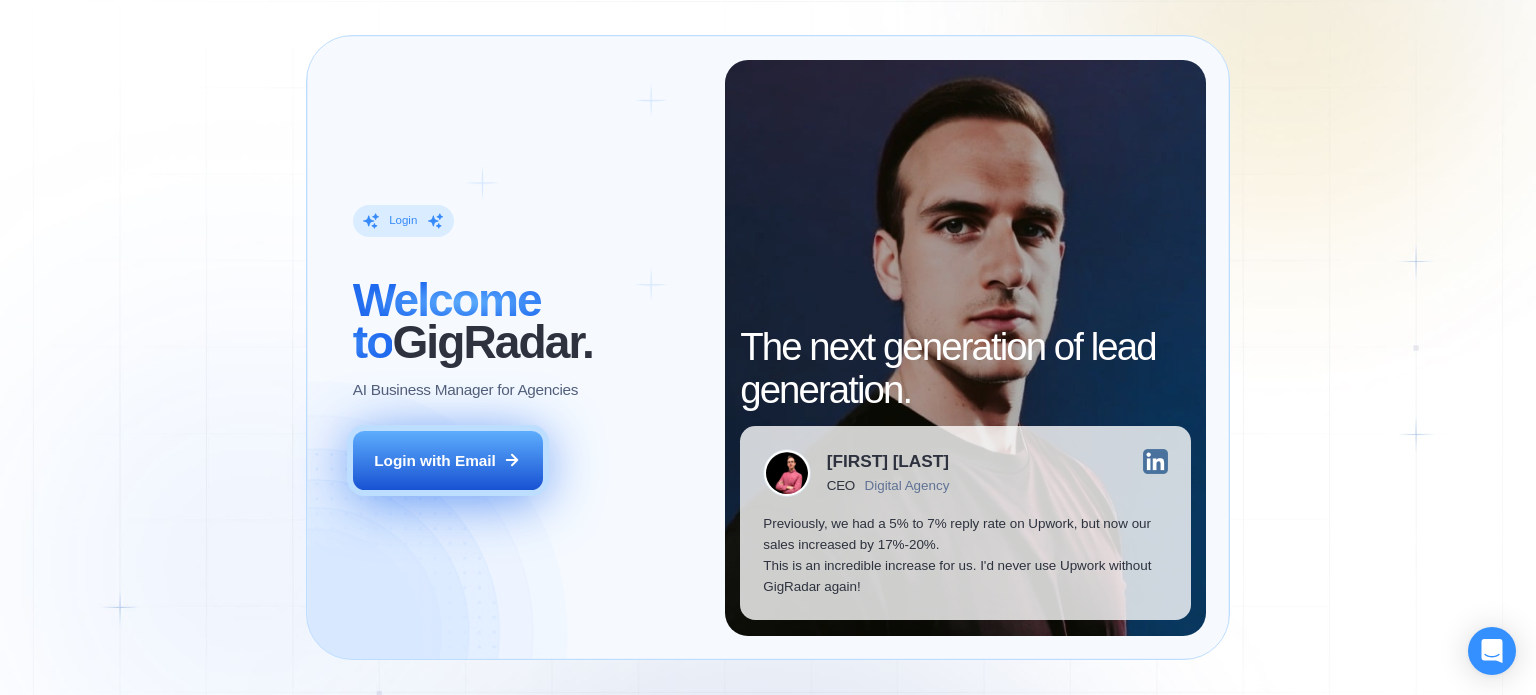 click on "Login with Email" at bounding box center [435, 460] 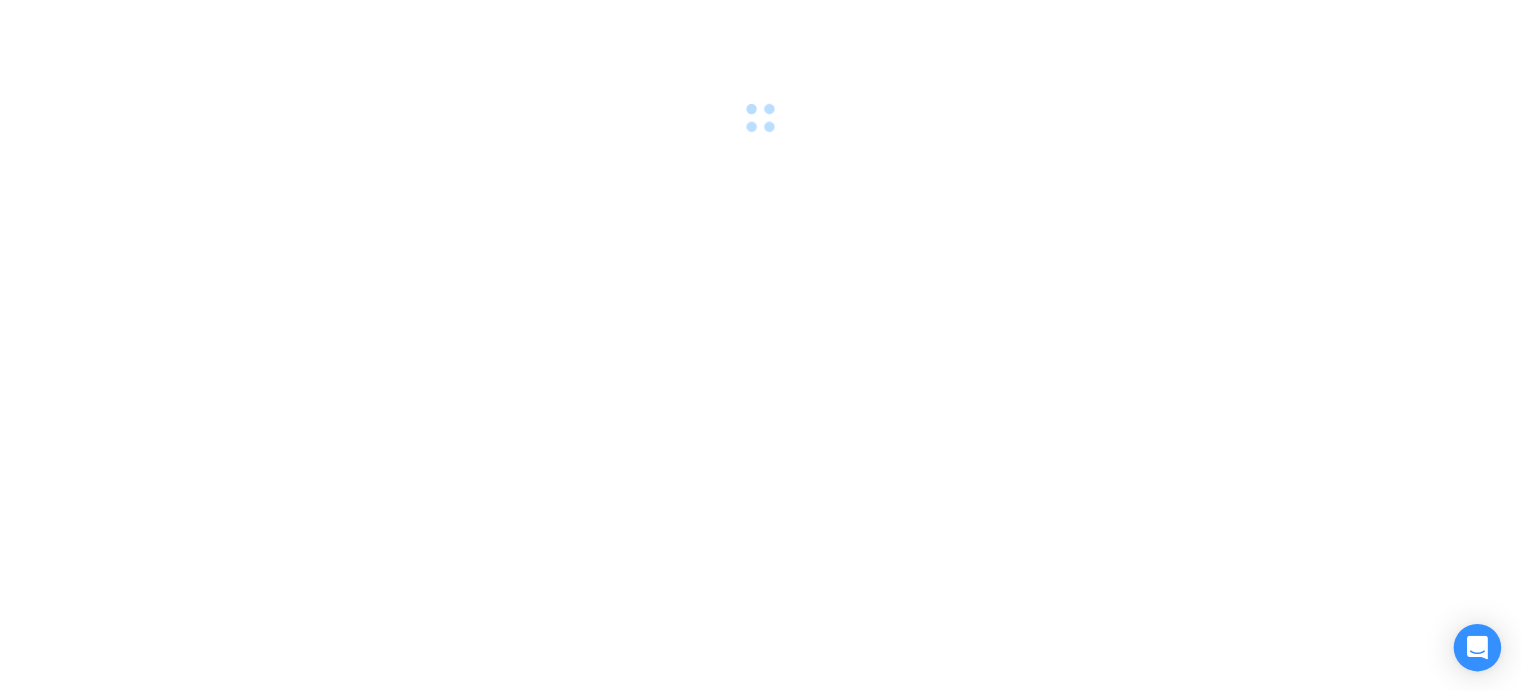 scroll, scrollTop: 0, scrollLeft: 0, axis: both 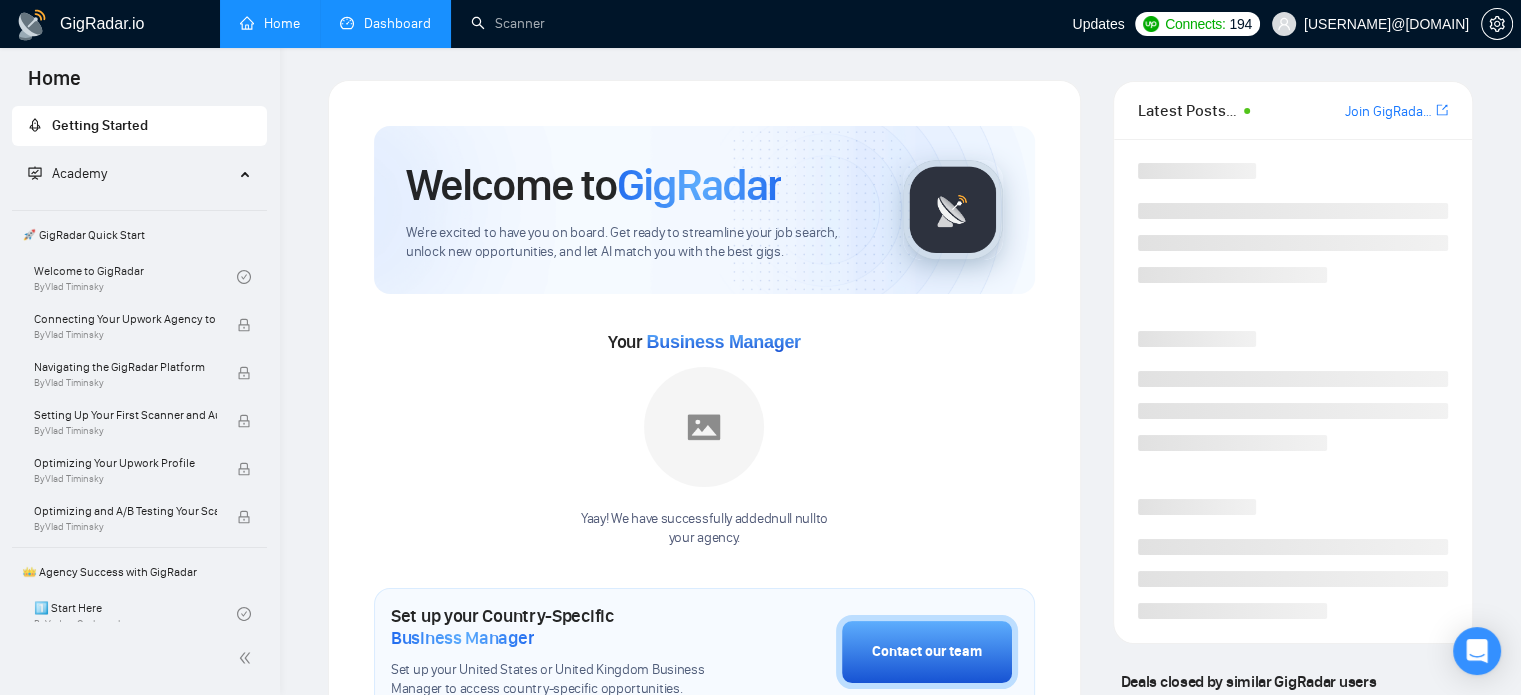 click on "Dashboard" at bounding box center (385, 23) 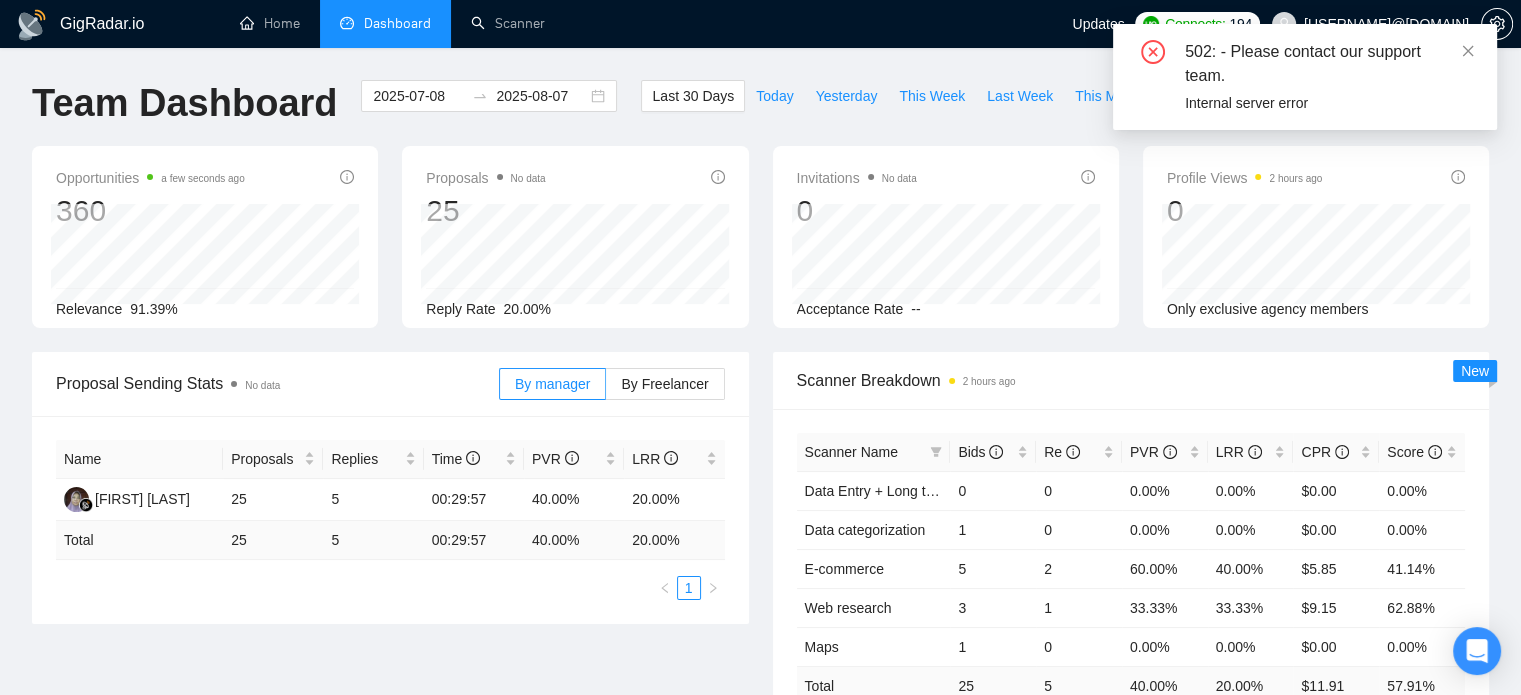 click on "502:  - Please contact our support team. Internal server error" at bounding box center (1305, 77) 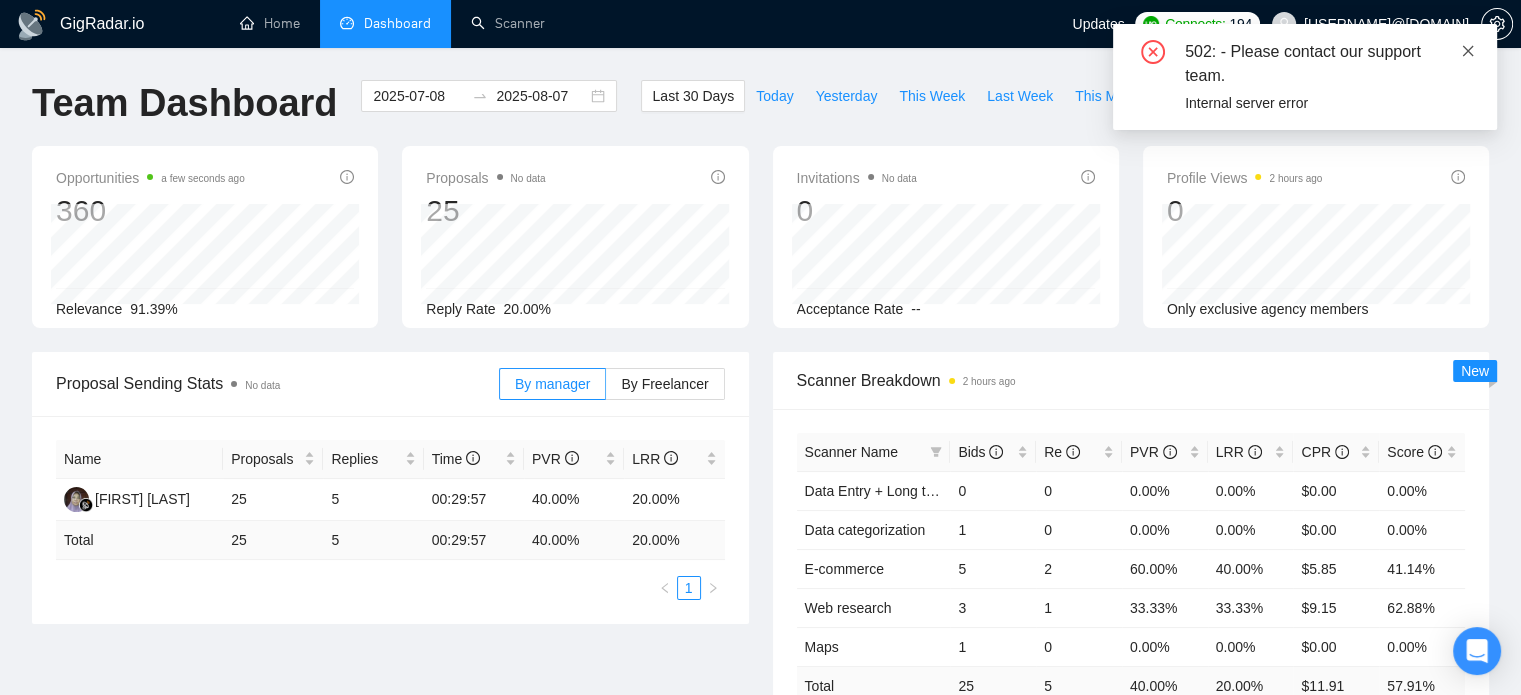 click 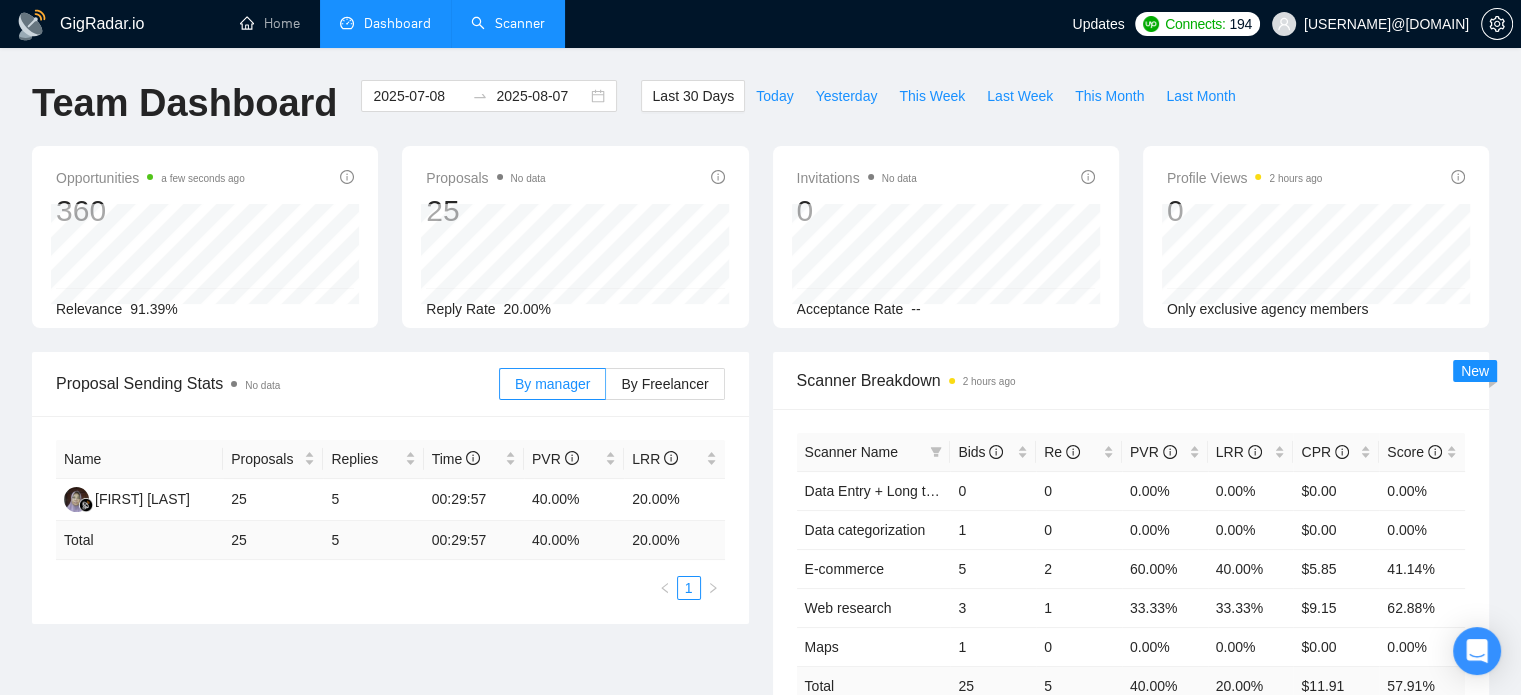 click on "Scanner" at bounding box center (508, 23) 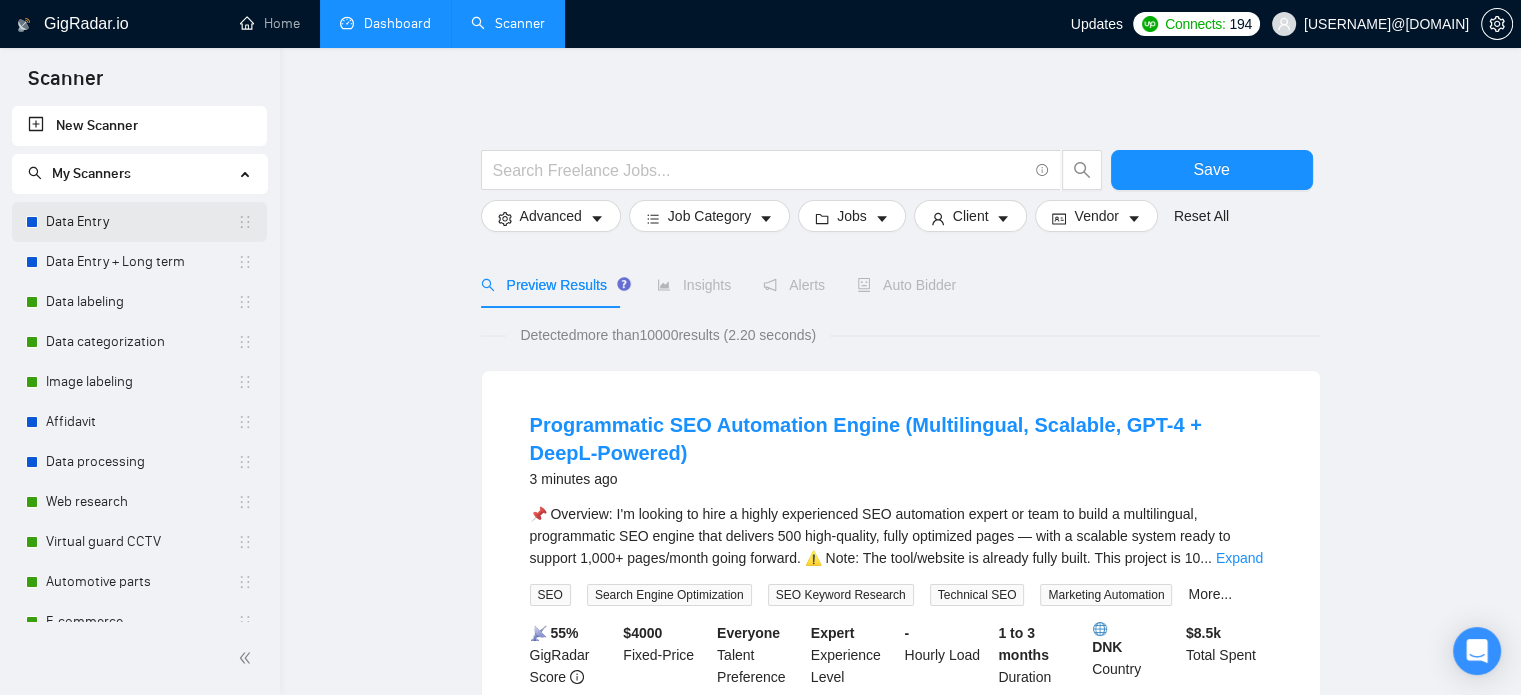click on "Data Entry" at bounding box center [141, 222] 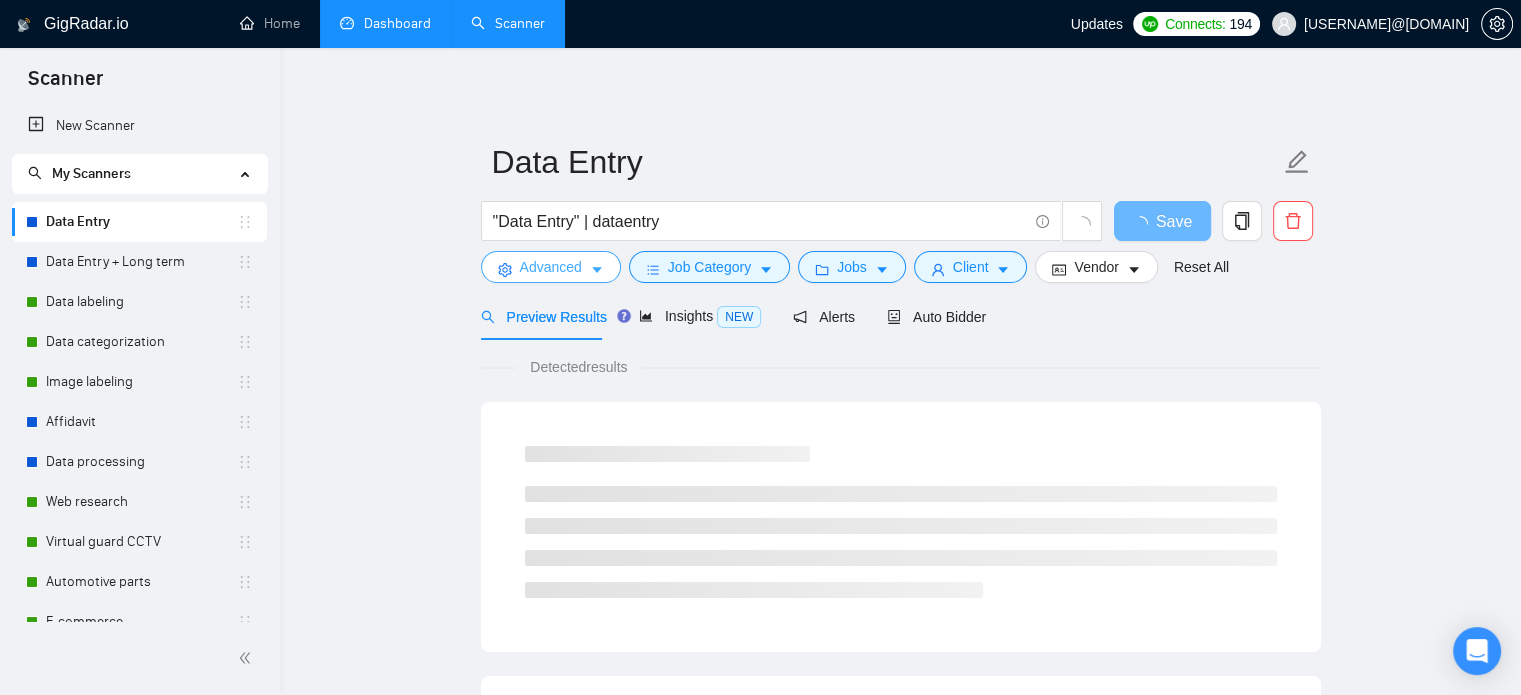 click 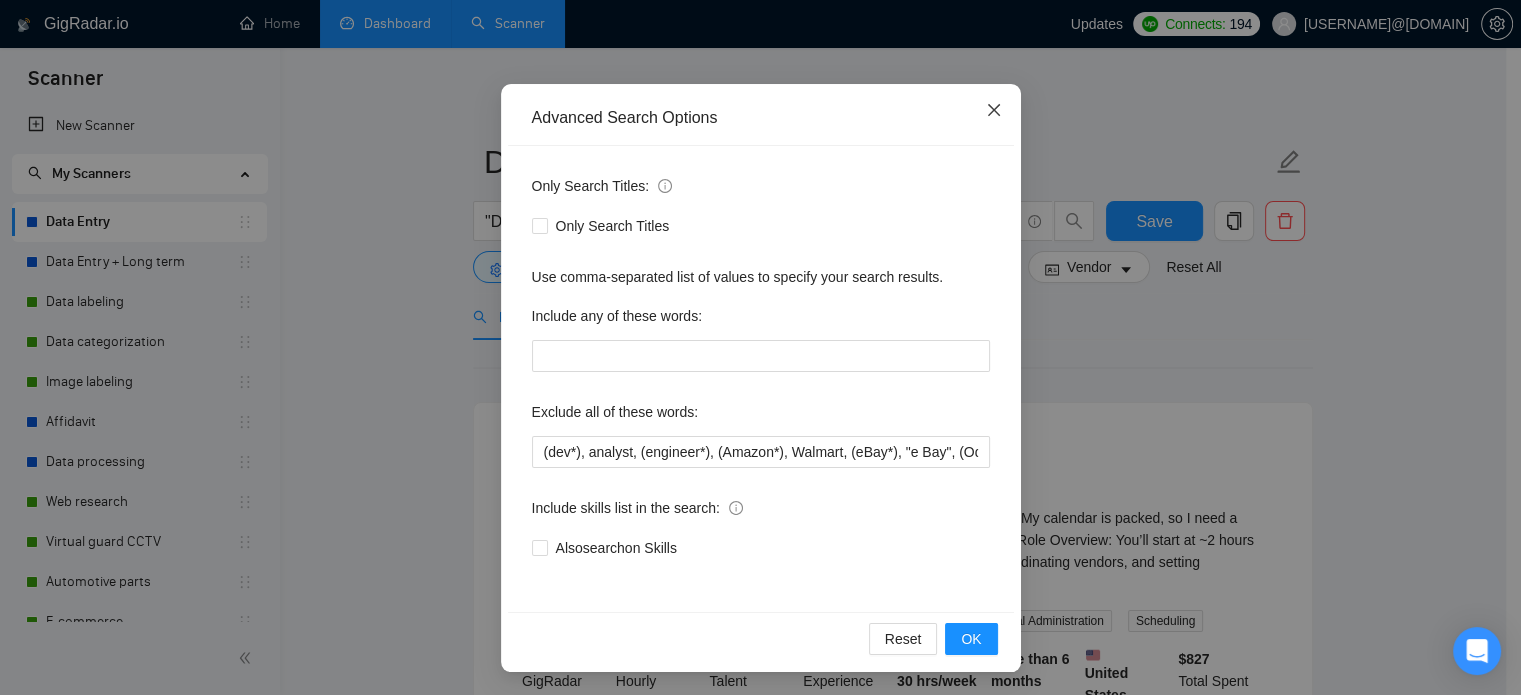 click at bounding box center [994, 111] 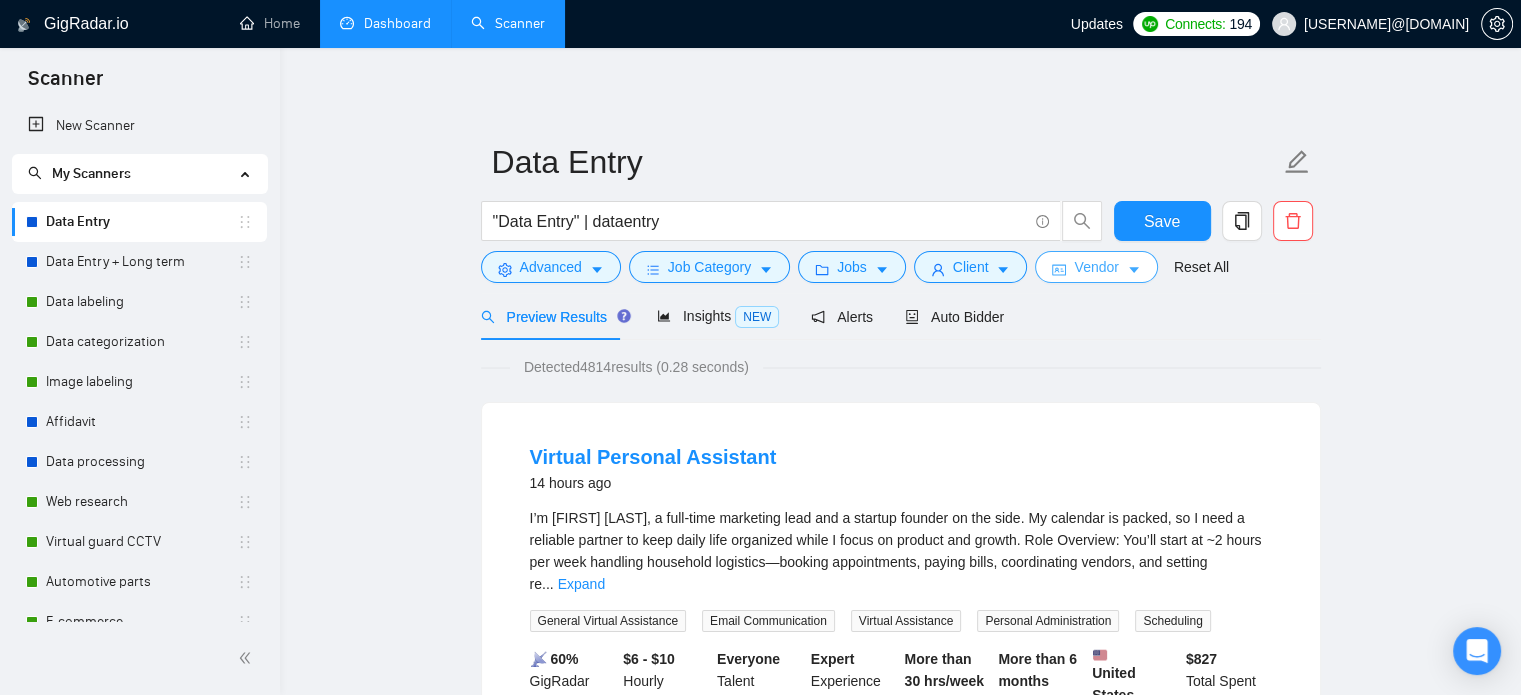 click on "Vendor" at bounding box center [1096, 267] 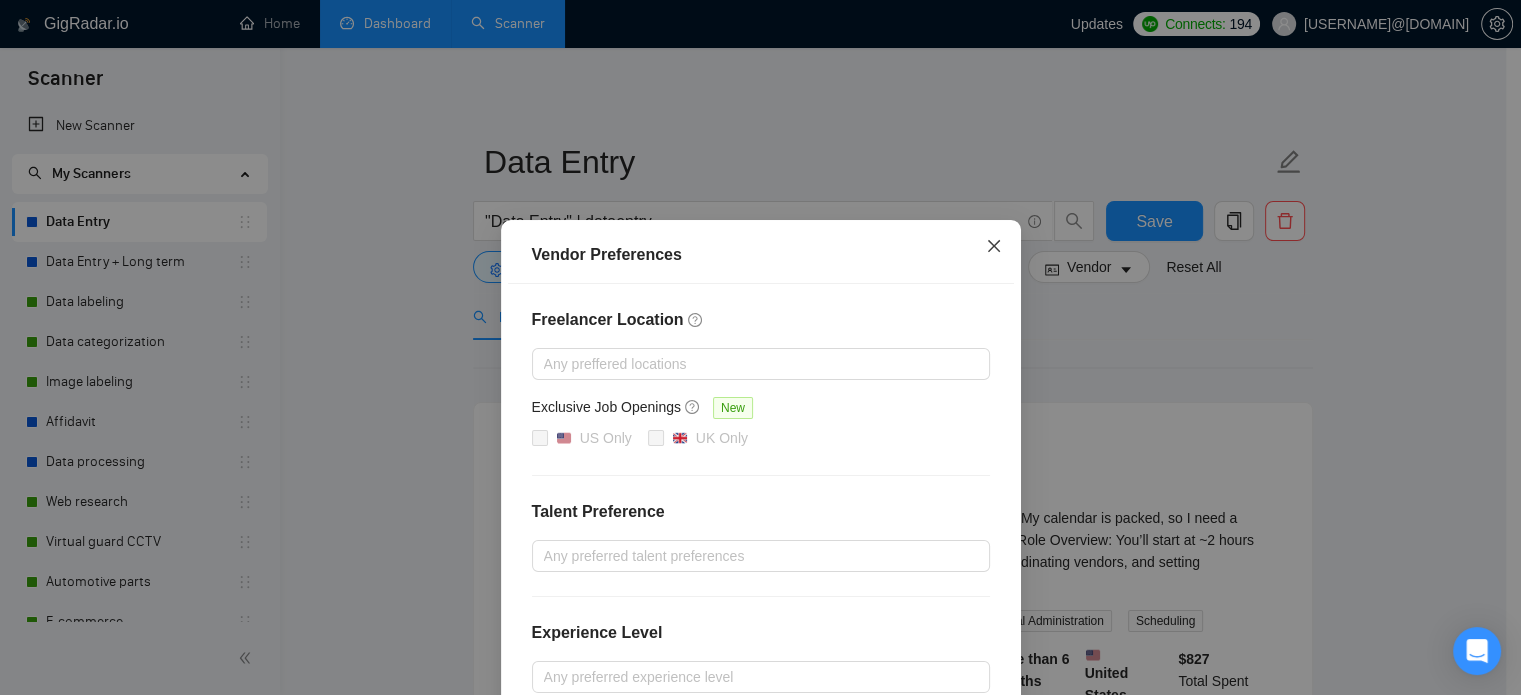 click at bounding box center [994, 247] 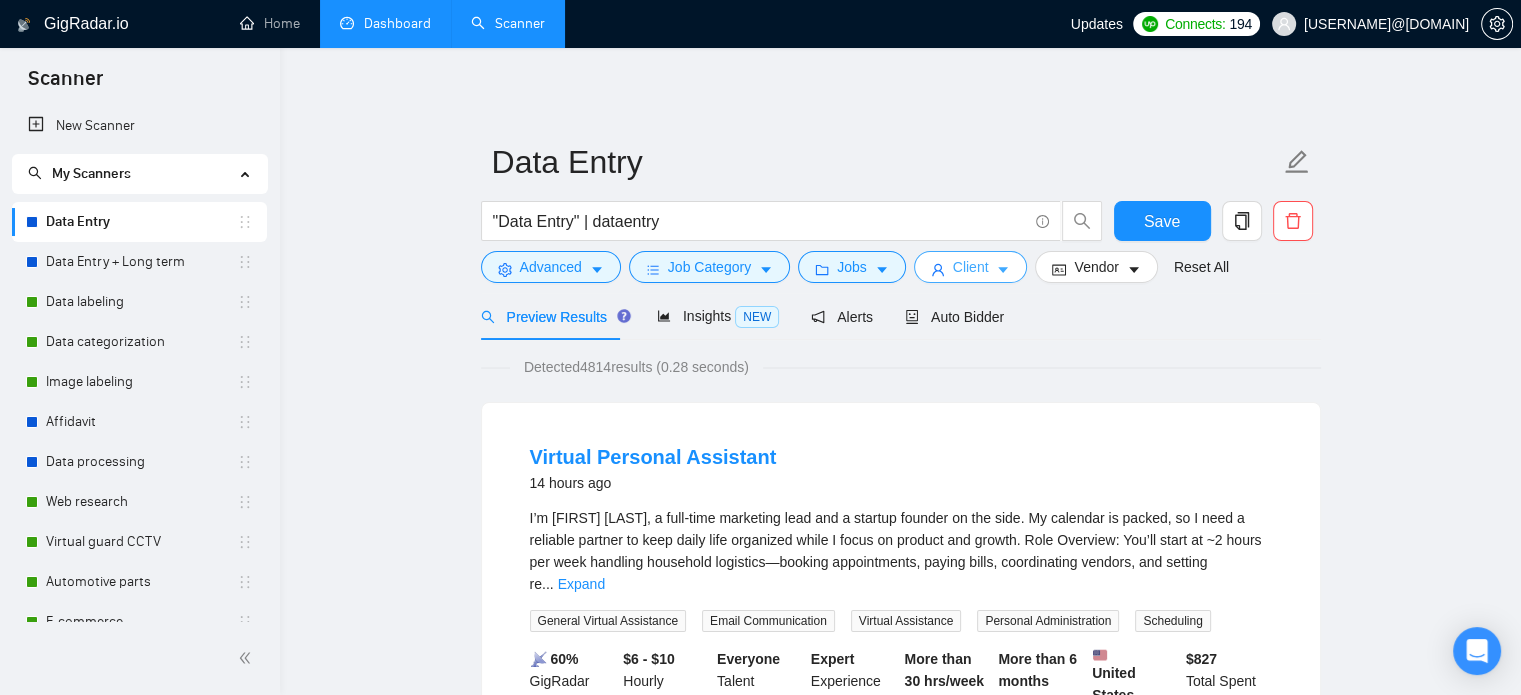 click on "Client" at bounding box center [971, 267] 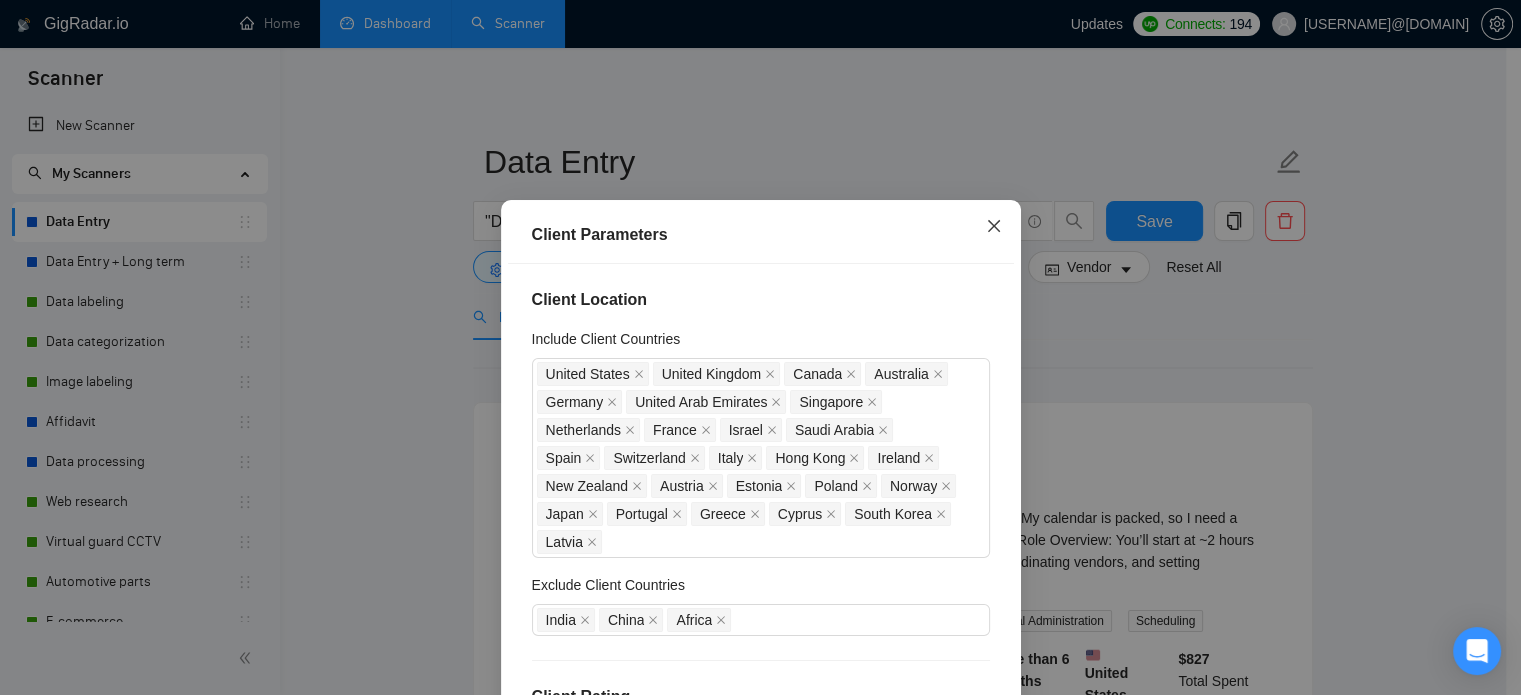 click 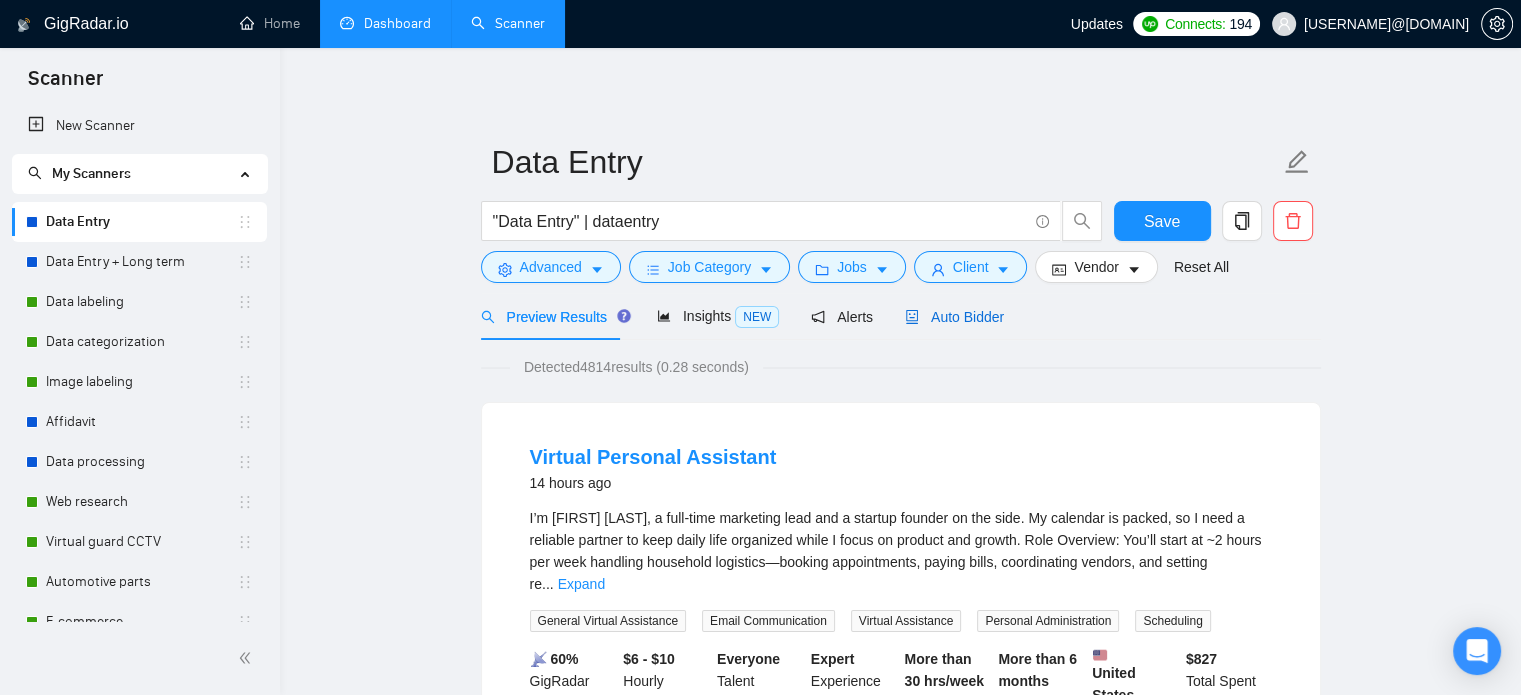 click on "Auto Bidder" at bounding box center [954, 317] 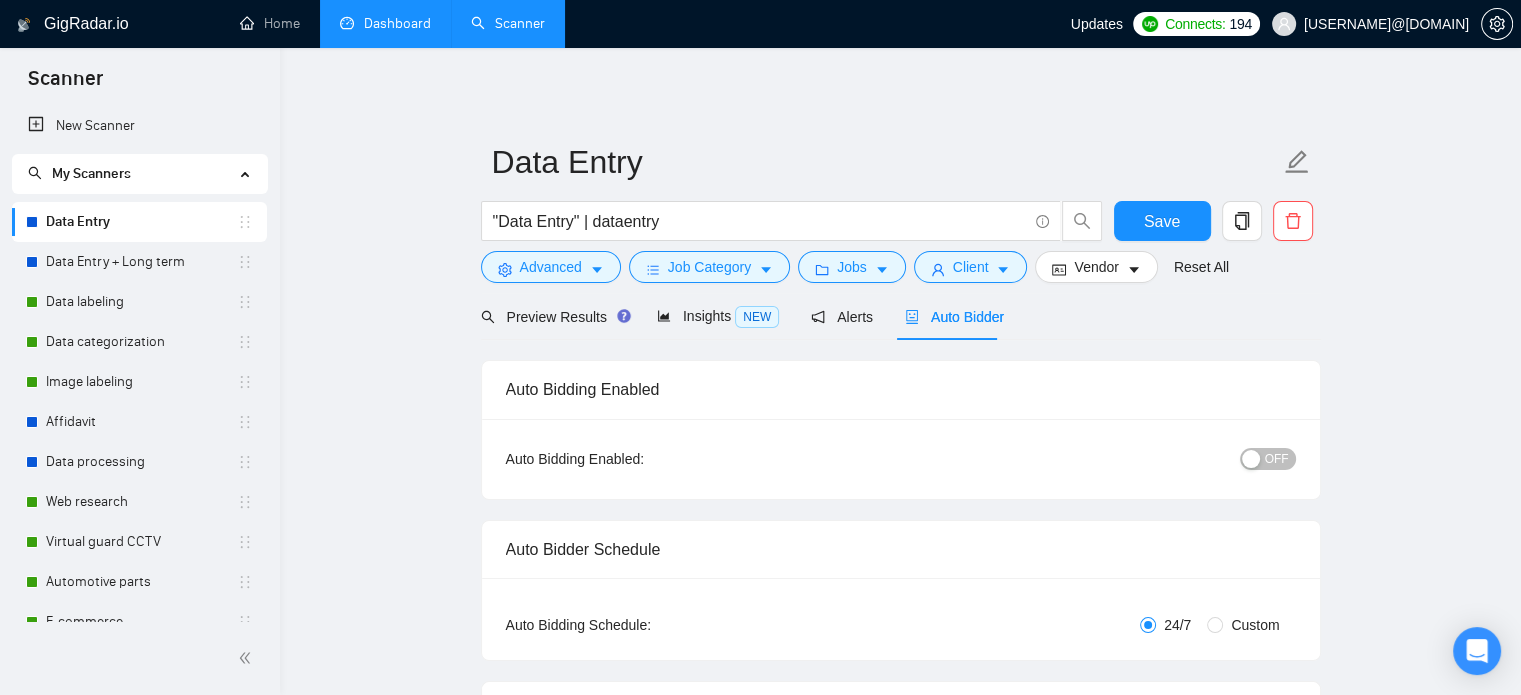 type 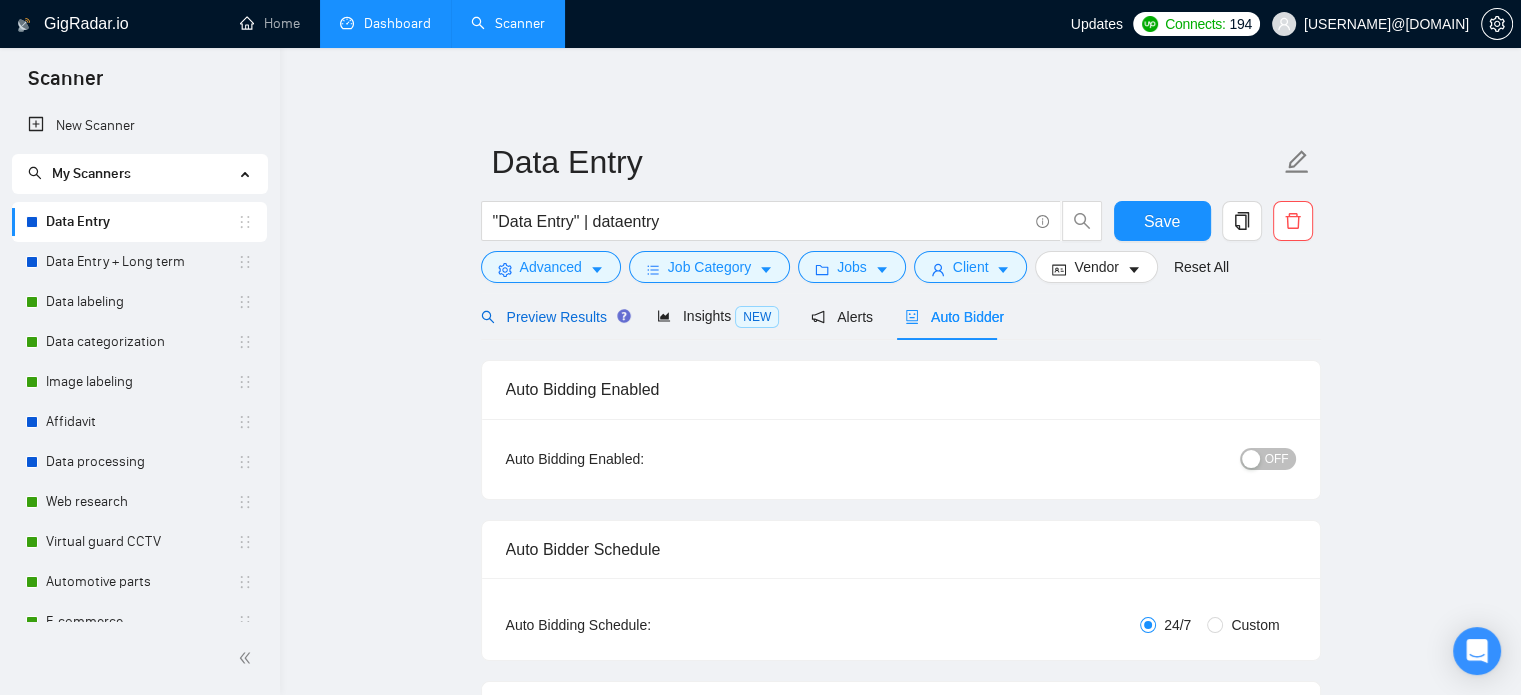 click on "Preview Results" at bounding box center [553, 317] 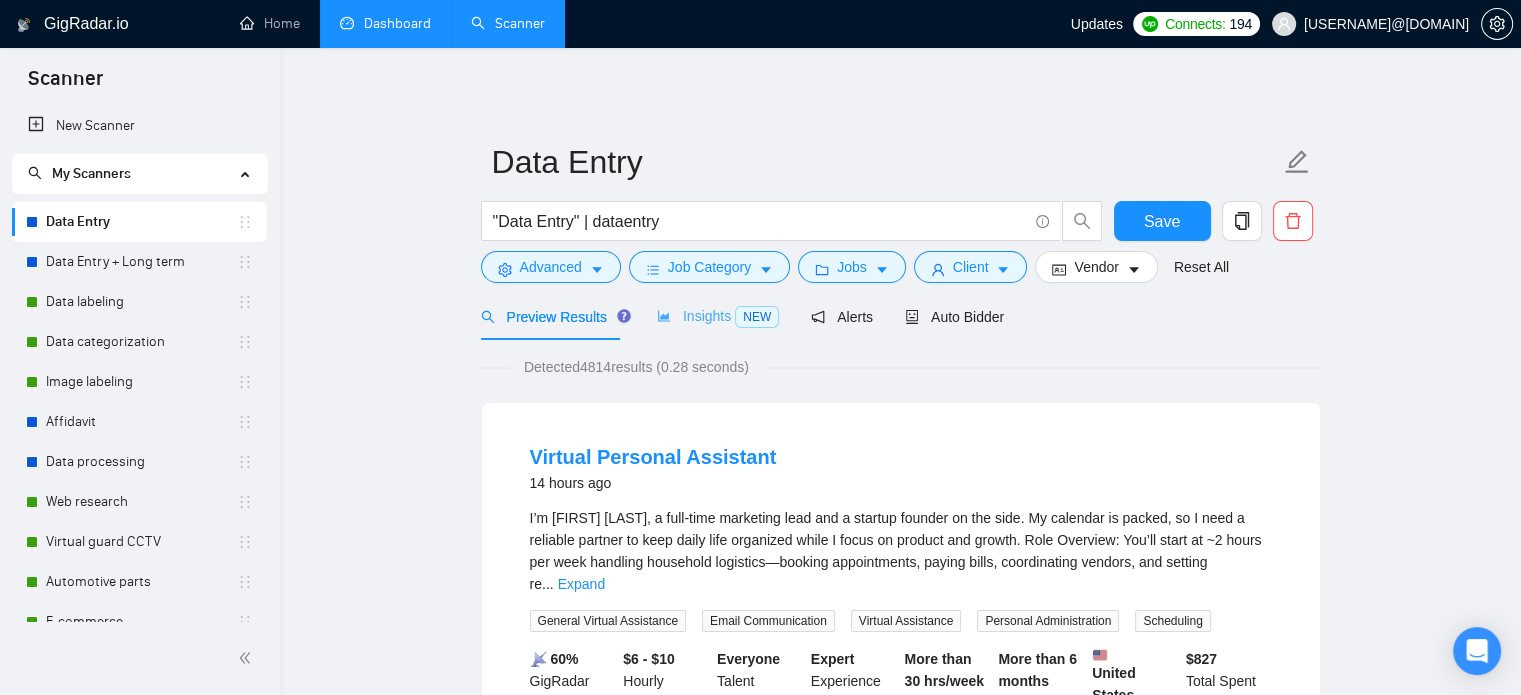 click on "Insights NEW" at bounding box center (718, 316) 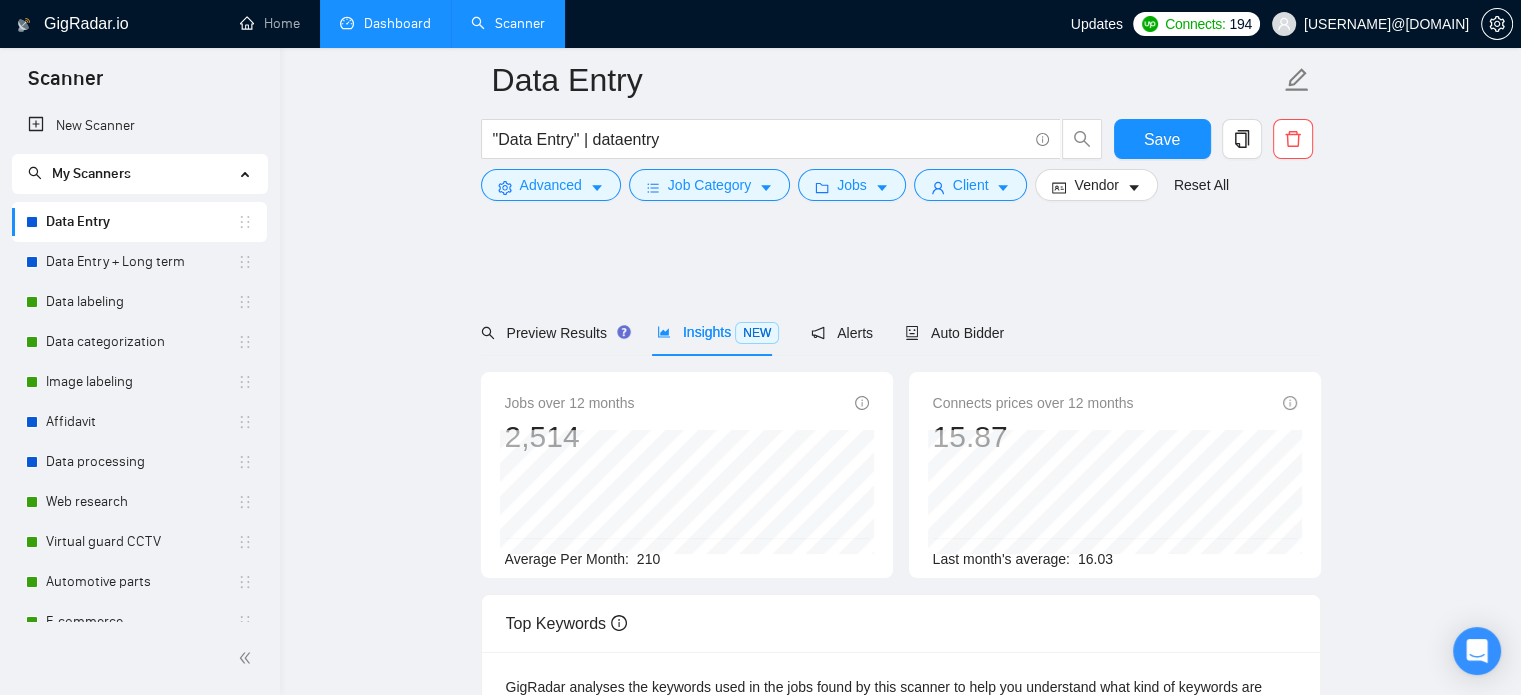 scroll, scrollTop: 400, scrollLeft: 0, axis: vertical 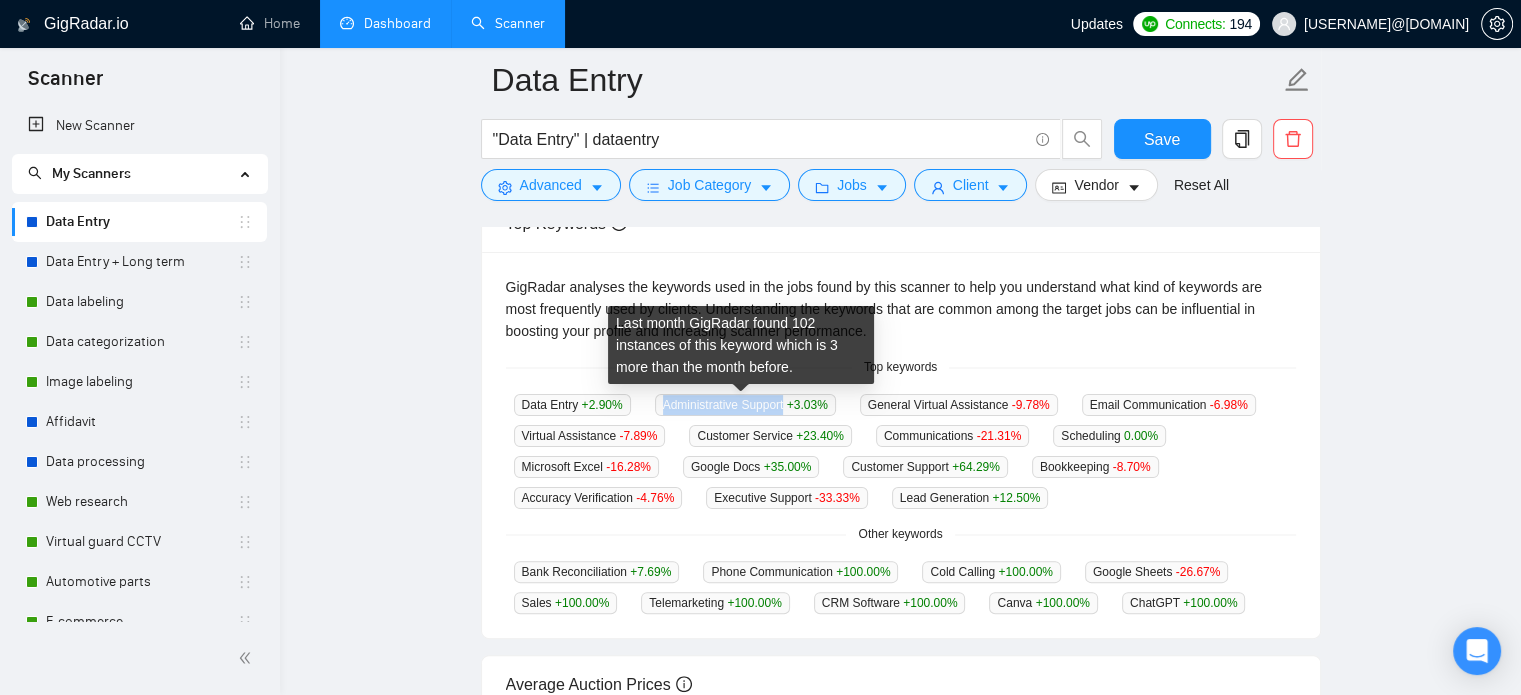 drag, startPoint x: 668, startPoint y: 404, endPoint x: 780, endPoint y: 404, distance: 112 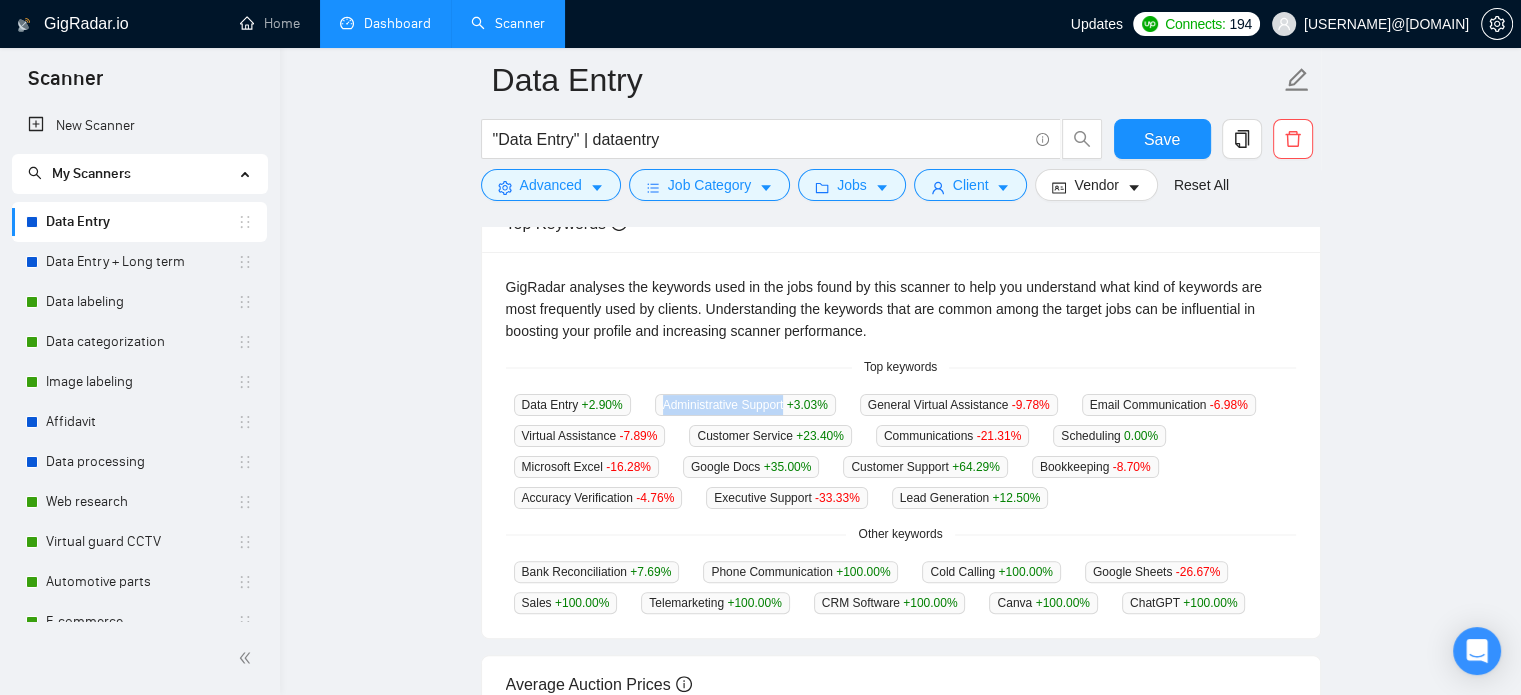 copy on "Administrative Support" 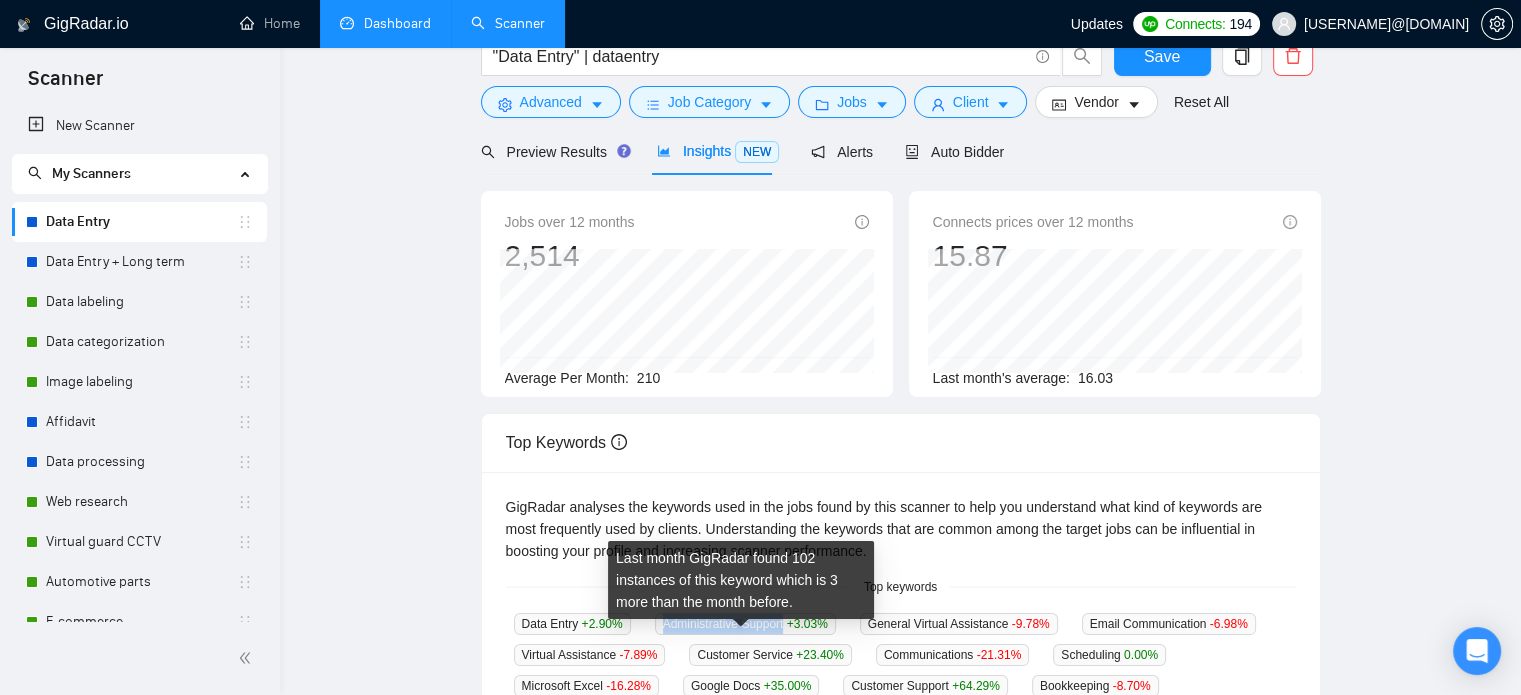scroll, scrollTop: 0, scrollLeft: 0, axis: both 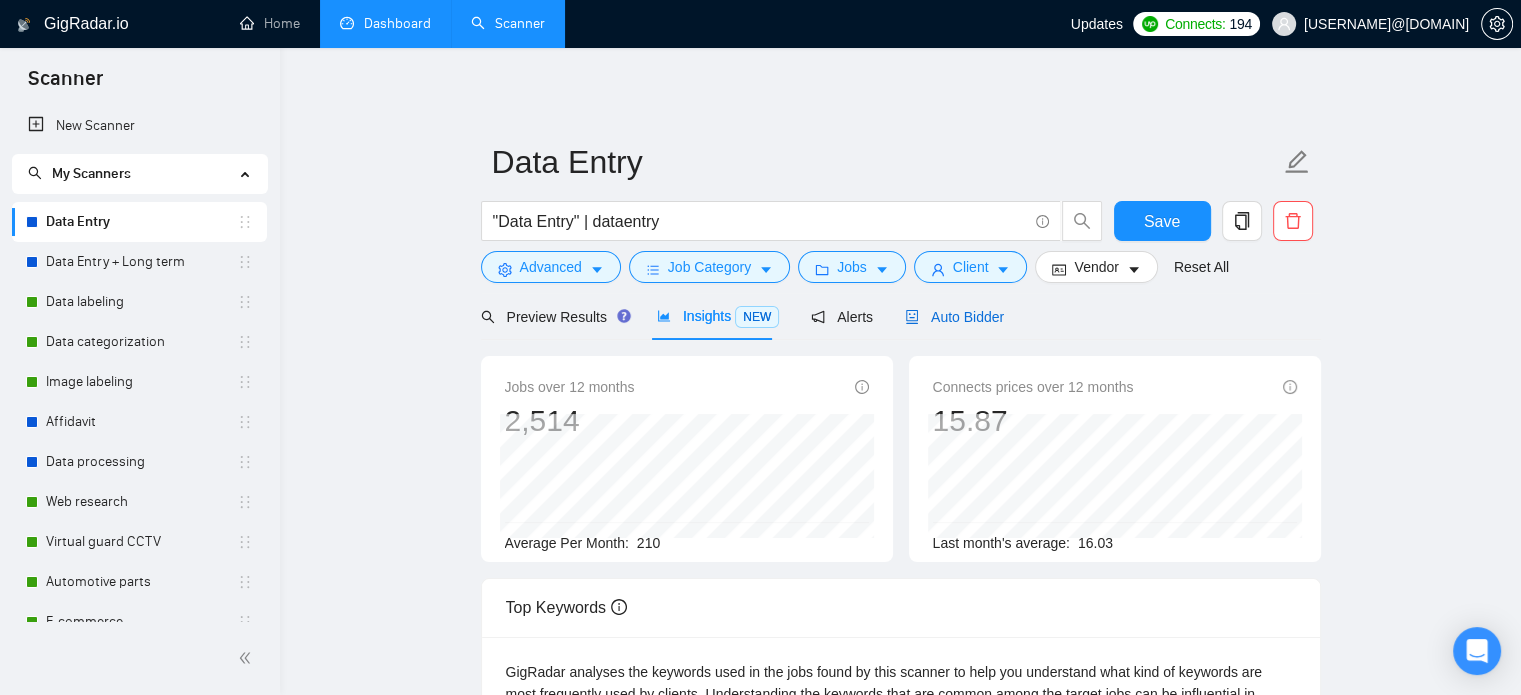 click on "Auto Bidder" at bounding box center (954, 317) 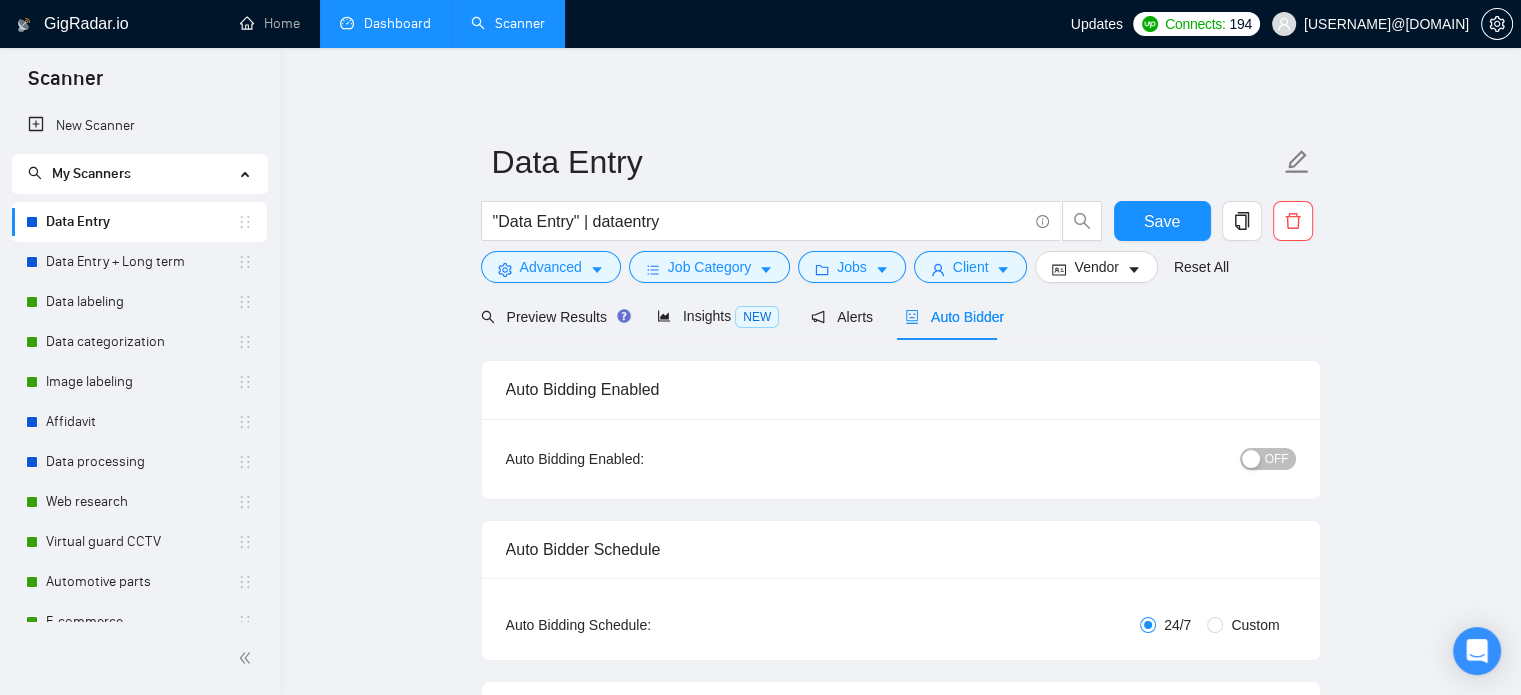 type 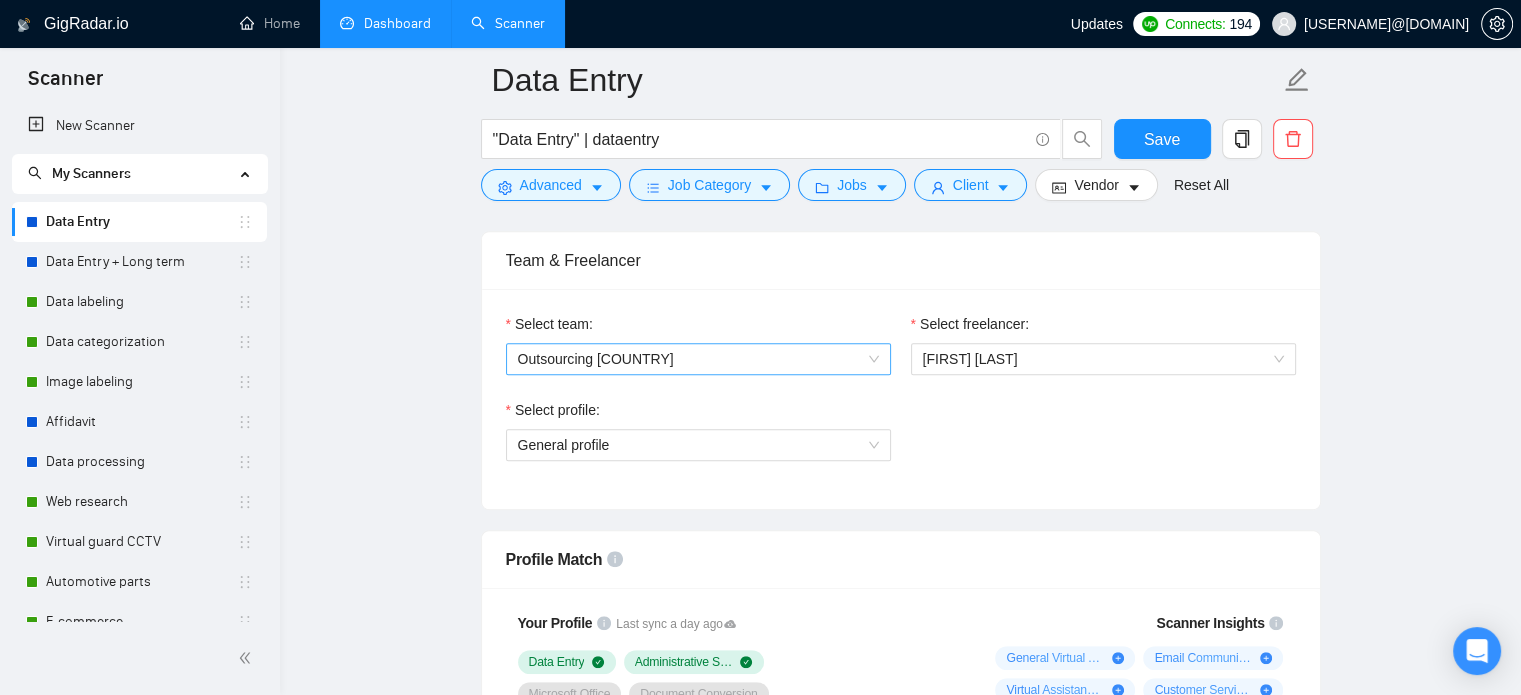 scroll, scrollTop: 1000, scrollLeft: 0, axis: vertical 